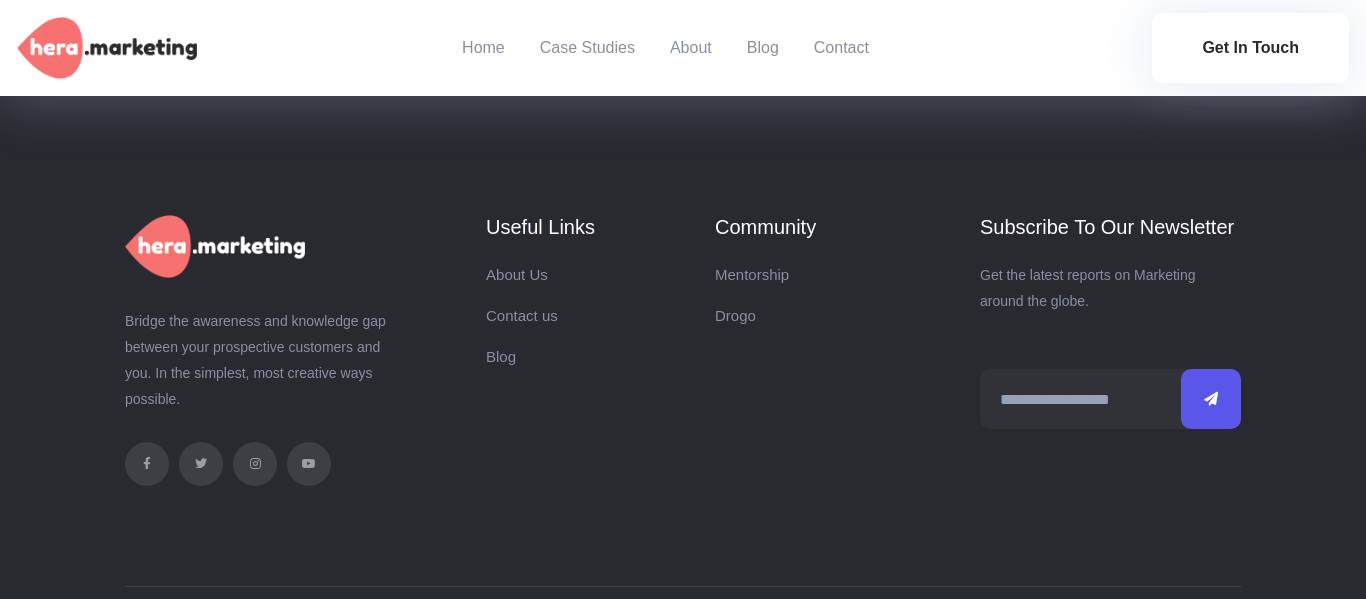 scroll, scrollTop: 5251, scrollLeft: 0, axis: vertical 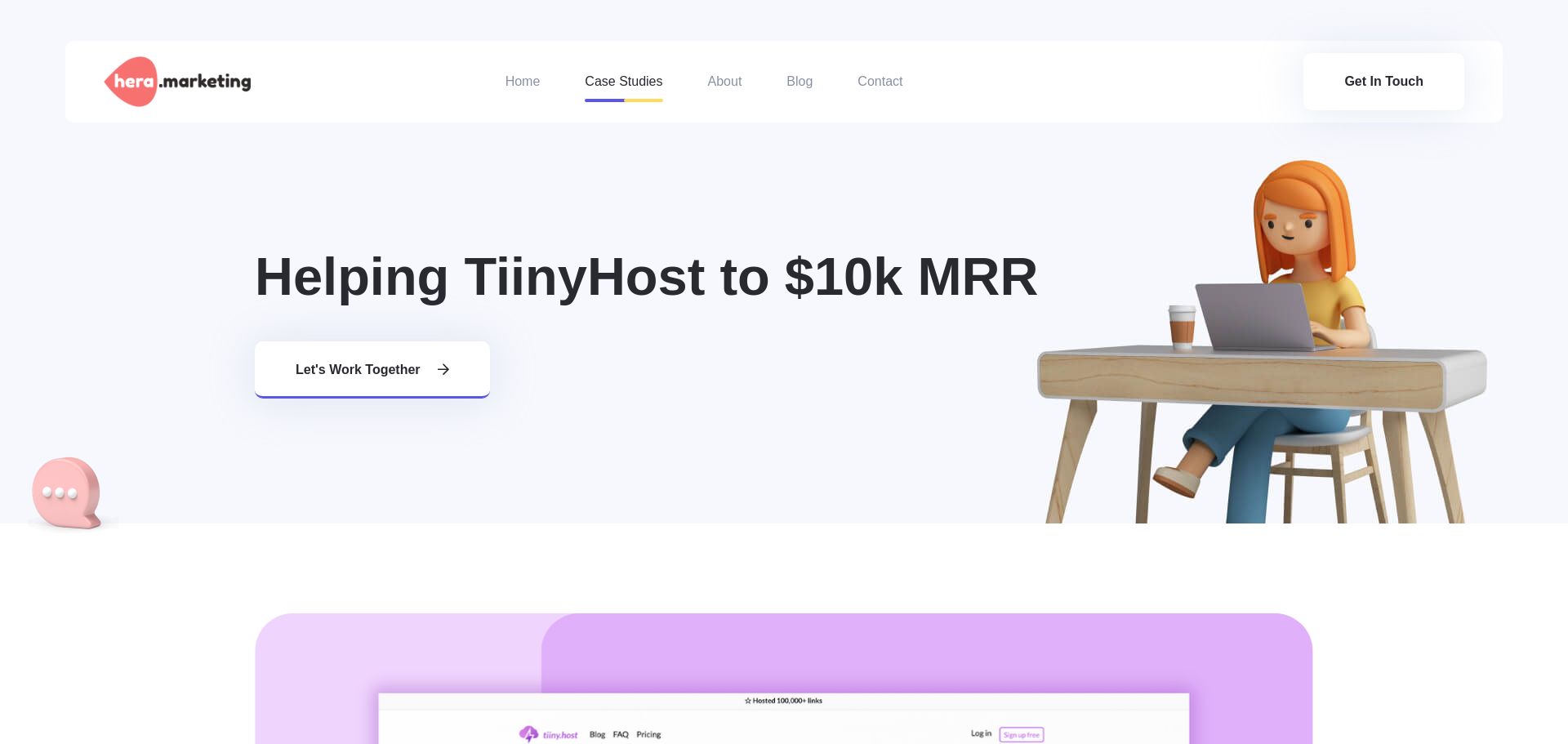 click on "Case Studies" at bounding box center [623, 82] 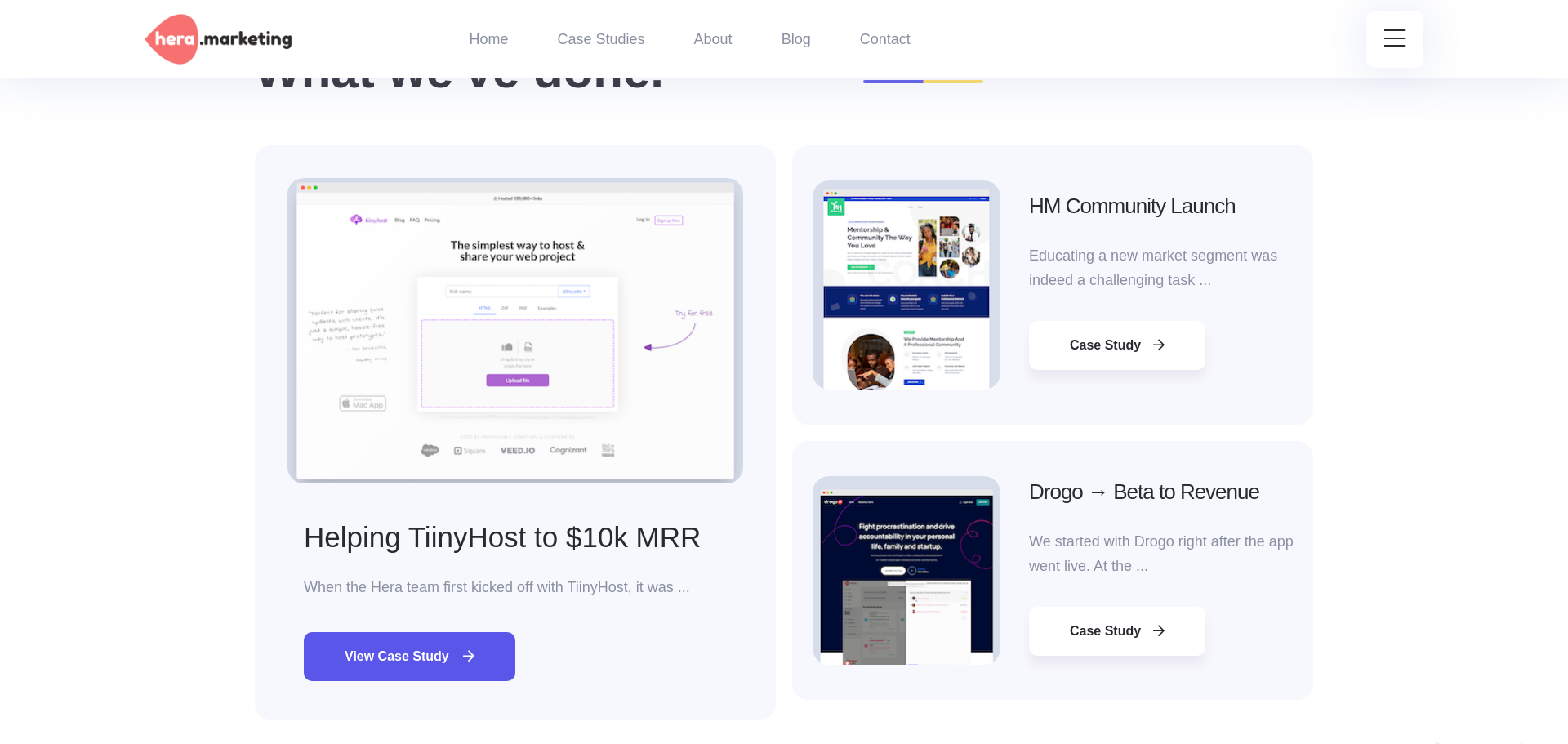 scroll, scrollTop: 3116, scrollLeft: 0, axis: vertical 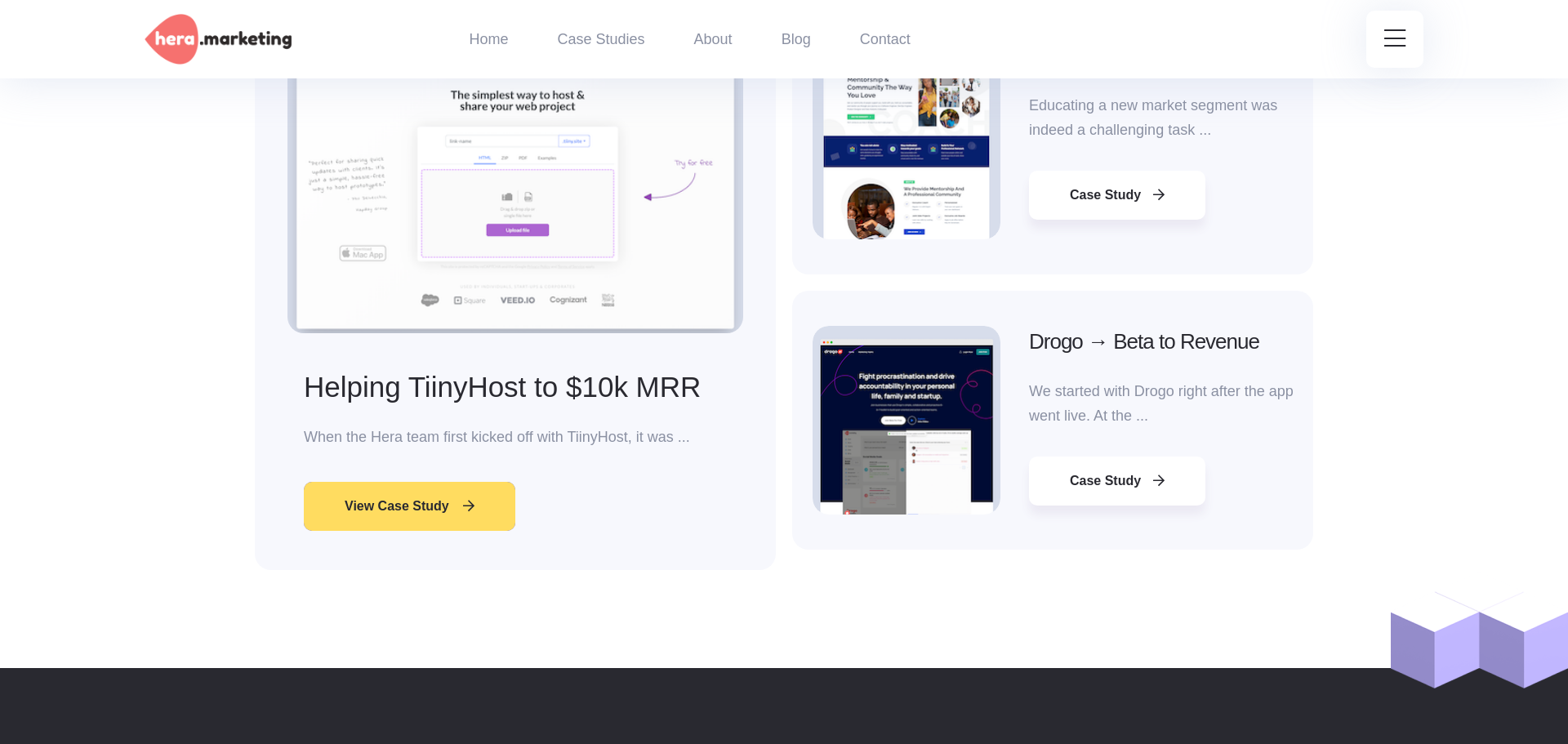 click on "View Case Study" at bounding box center (409, 506) 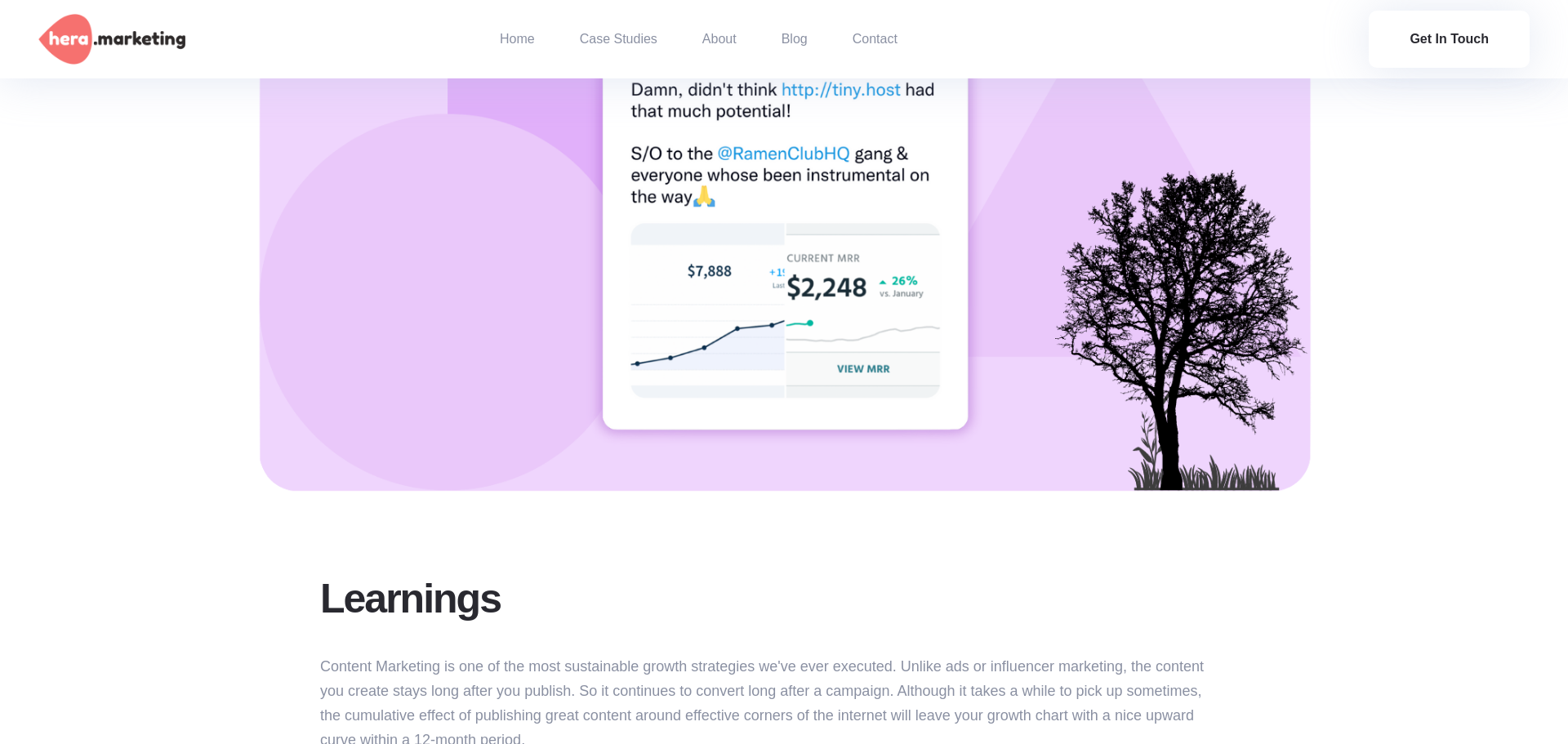 scroll, scrollTop: 1920, scrollLeft: 0, axis: vertical 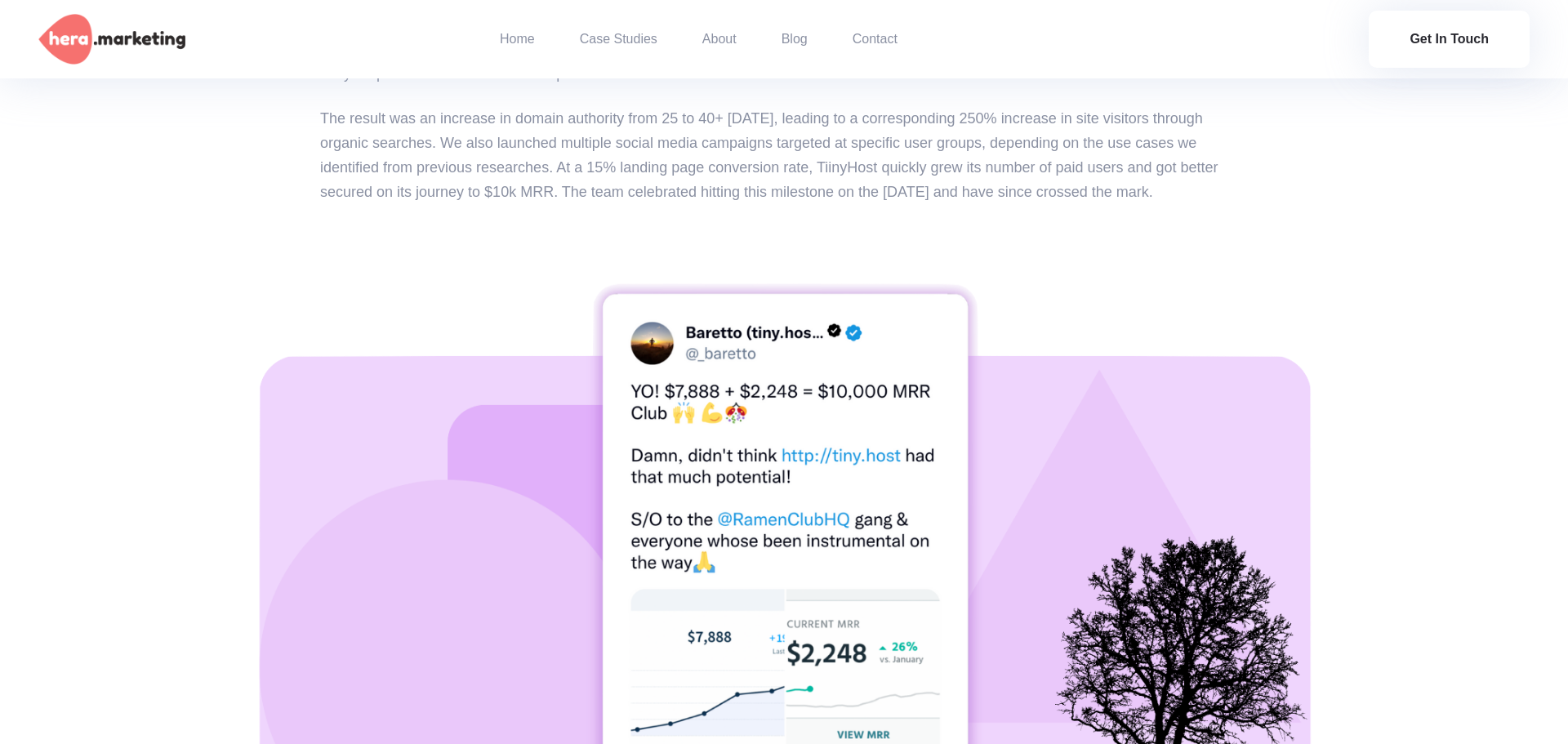click at bounding box center (784, 570) 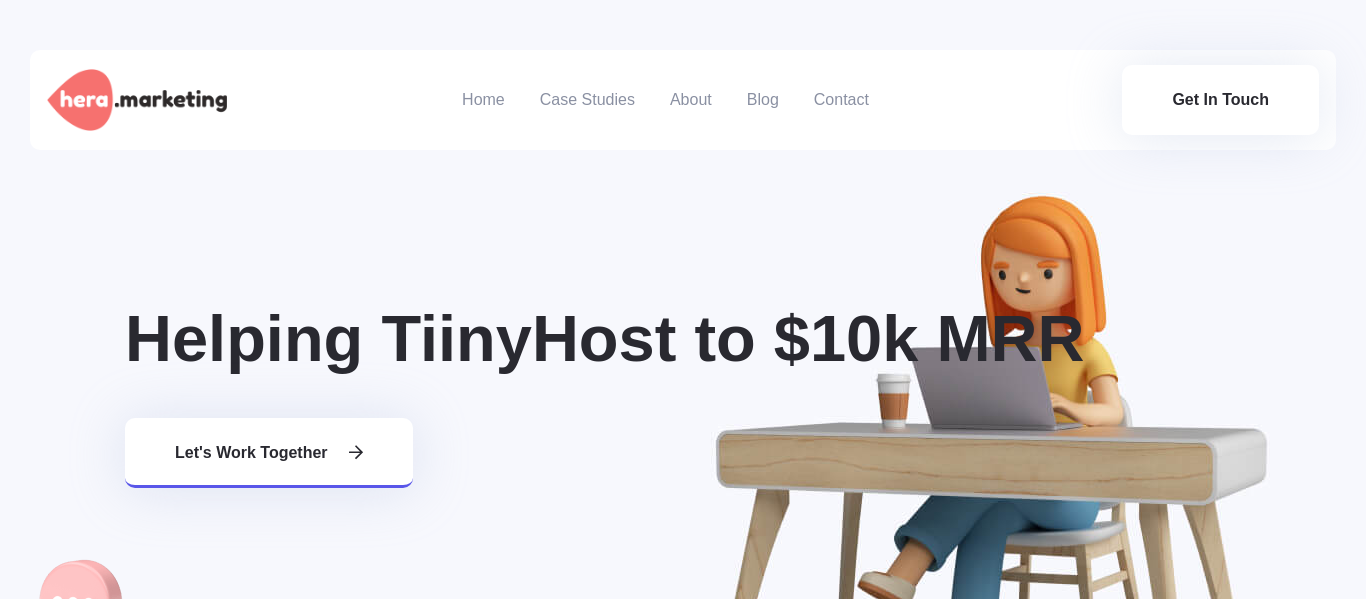 scroll, scrollTop: 0, scrollLeft: 0, axis: both 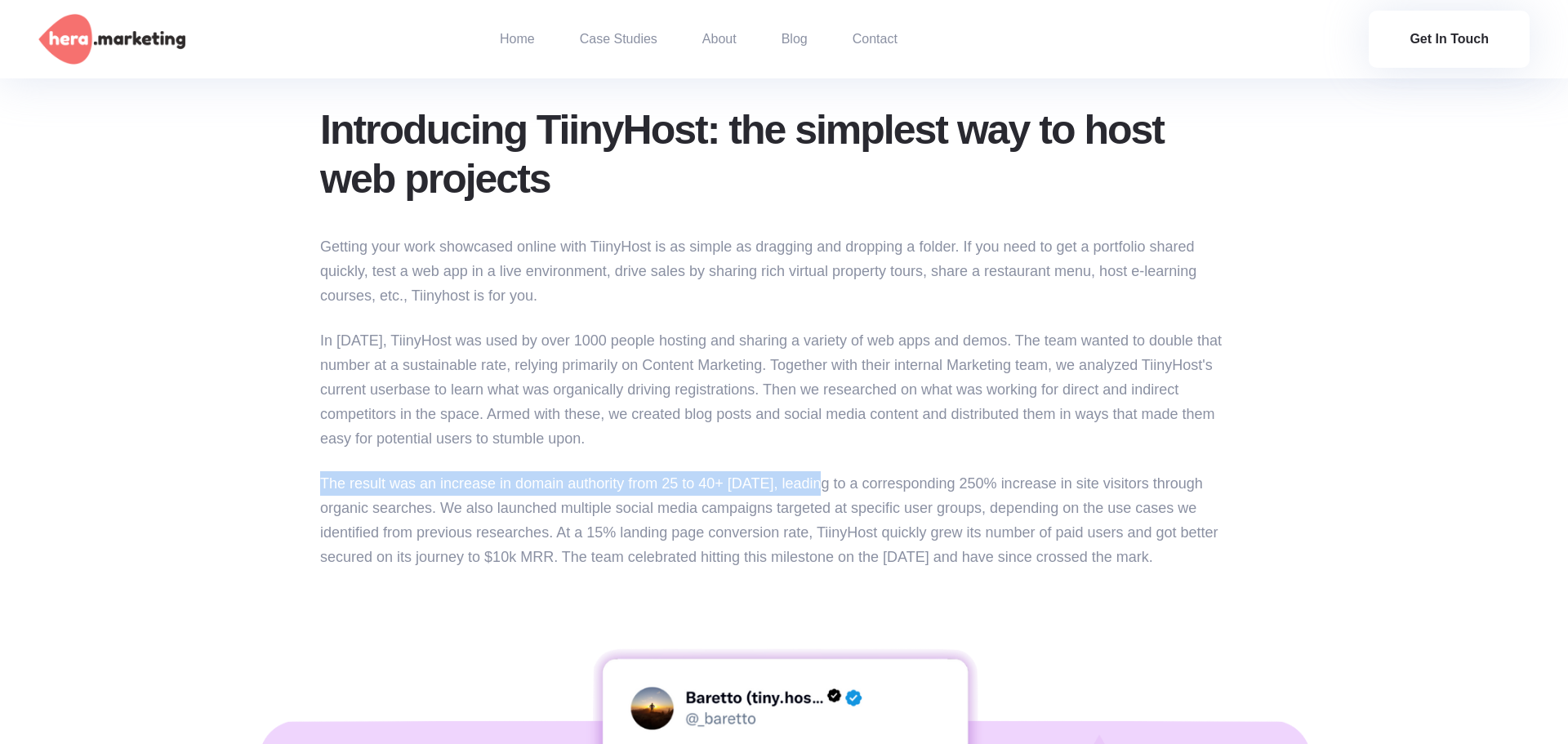 drag, startPoint x: 826, startPoint y: 483, endPoint x: 320, endPoint y: 480, distance: 506.00889 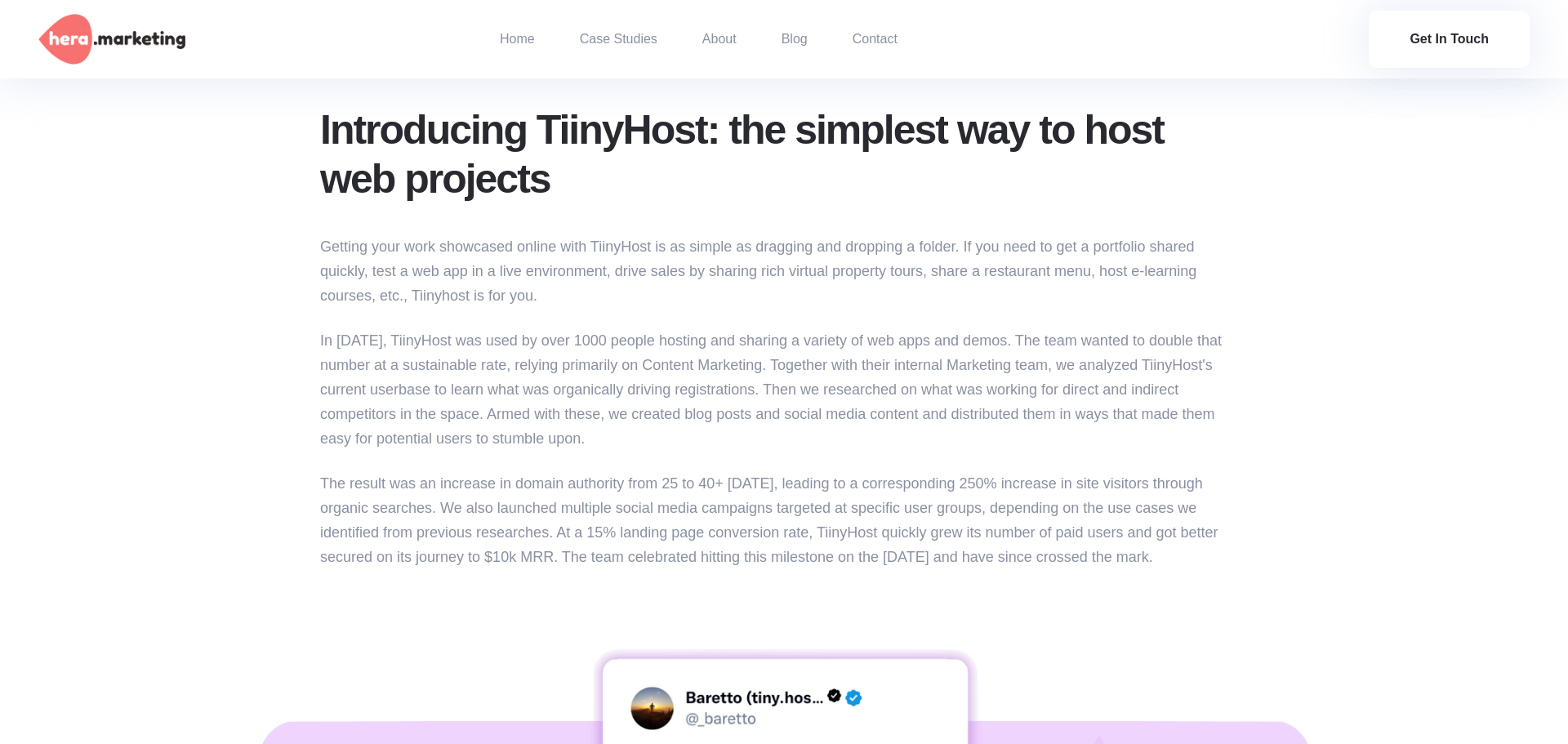 click on "The result was an increase in domain authority from 25 to 40+ [DATE], leading to a corresponding 250% increase in site visitors through organic searches. We also launched multiple social media campaigns targeted at specific user groups, depending on the use cases we identified from previous researches. At a 15% landing page conversion rate, TiinyHost quickly grew its number of paid users and got better secured on its journey to $10k MRR. The team celebrated hitting this milestone on the [DATE] and have since crossed the mark." at bounding box center (772, 520) 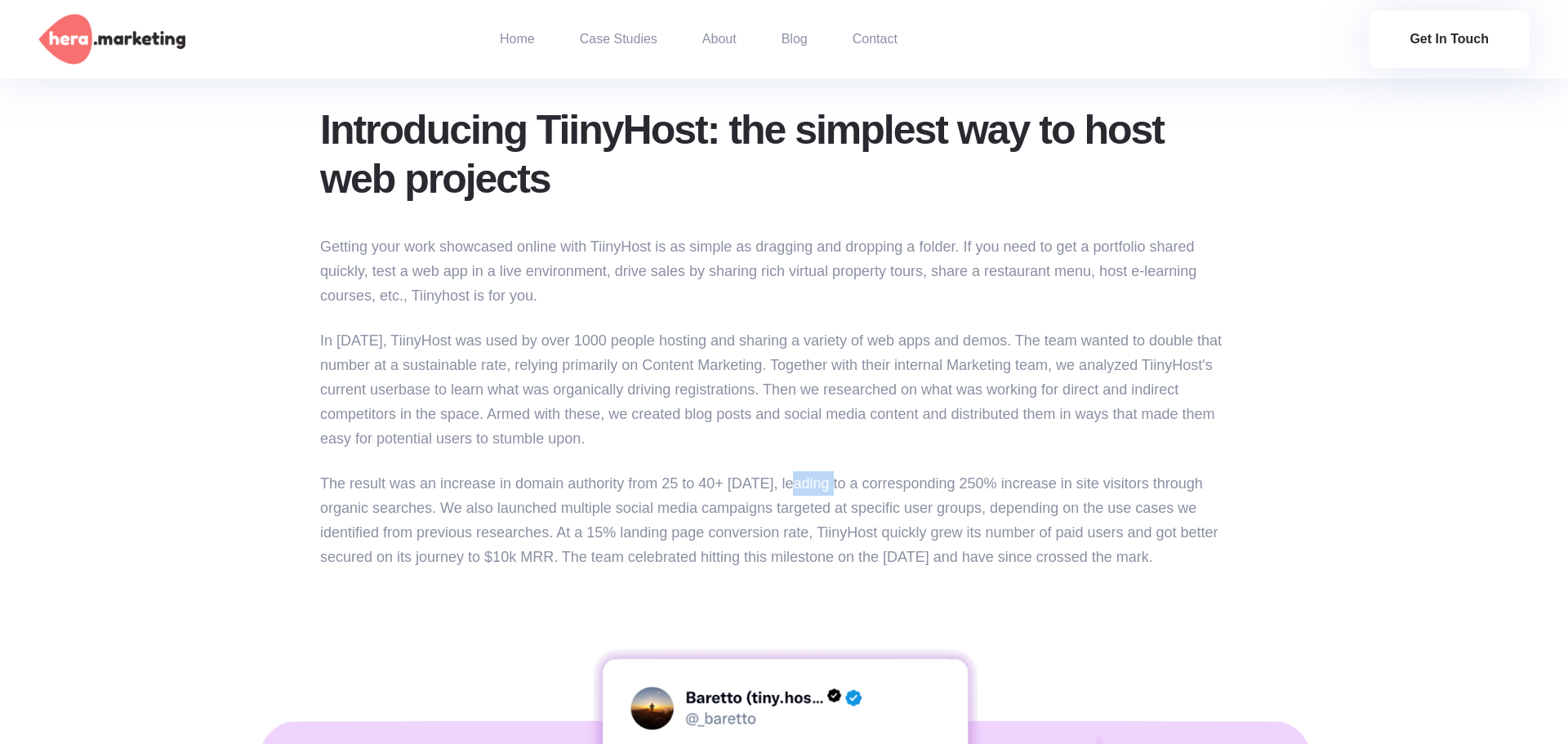 click on "The result was an increase in domain authority from 25 to 40+ within 12 months, leading to a corresponding 250% increase in site visitors through organic searches. We also launched multiple social media campaigns targeted at specific user groups, depending on the use cases we identified from previous researches. At a 15% landing page conversion rate, TiinyHost quickly grew its number of paid users and got better secured on its journey to $10k MRR. The team celebrated hitting this milestone on the 6th of February 2023 and have since crossed the mark." at bounding box center (772, 520) 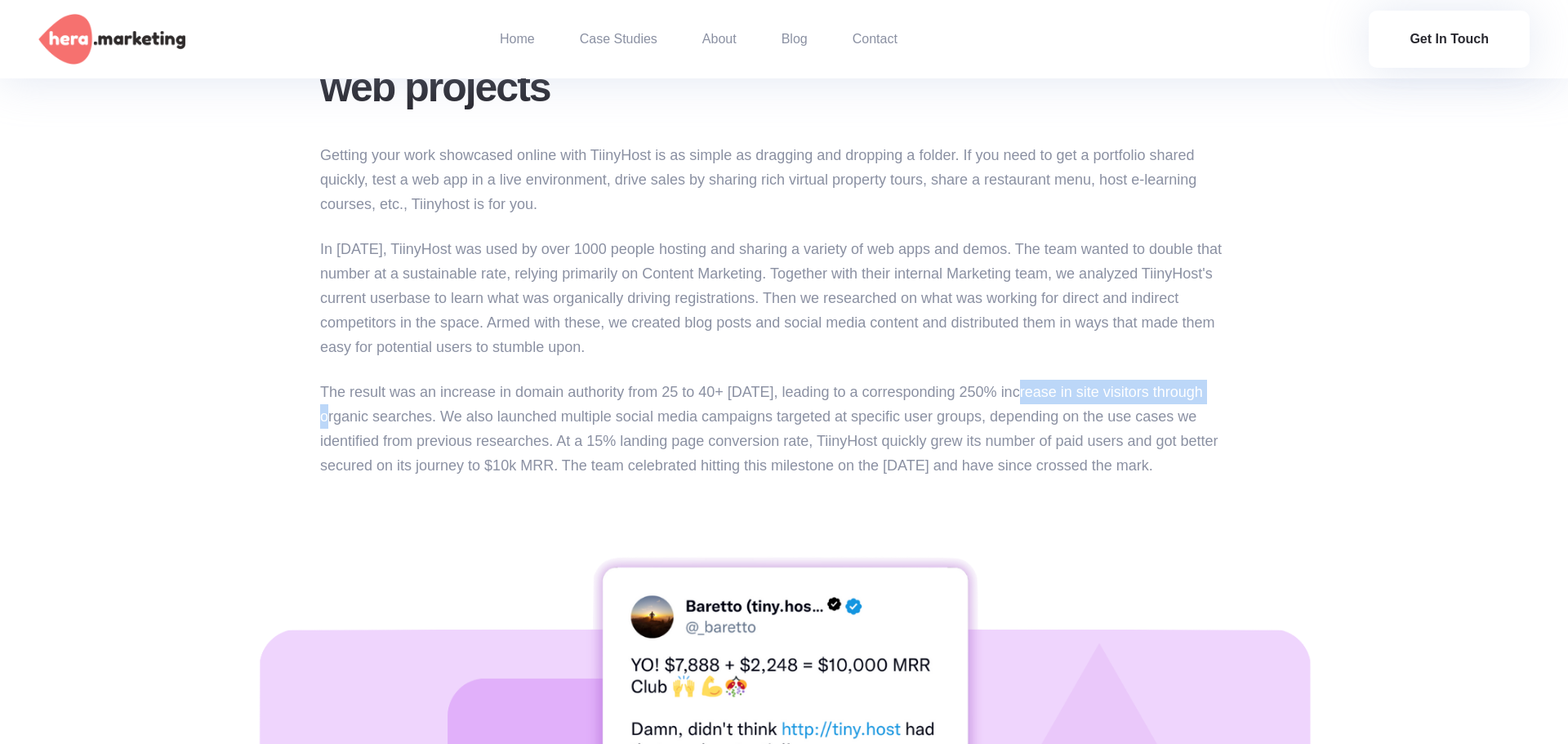 drag, startPoint x: 1013, startPoint y: 385, endPoint x: 1222, endPoint y: 385, distance: 209 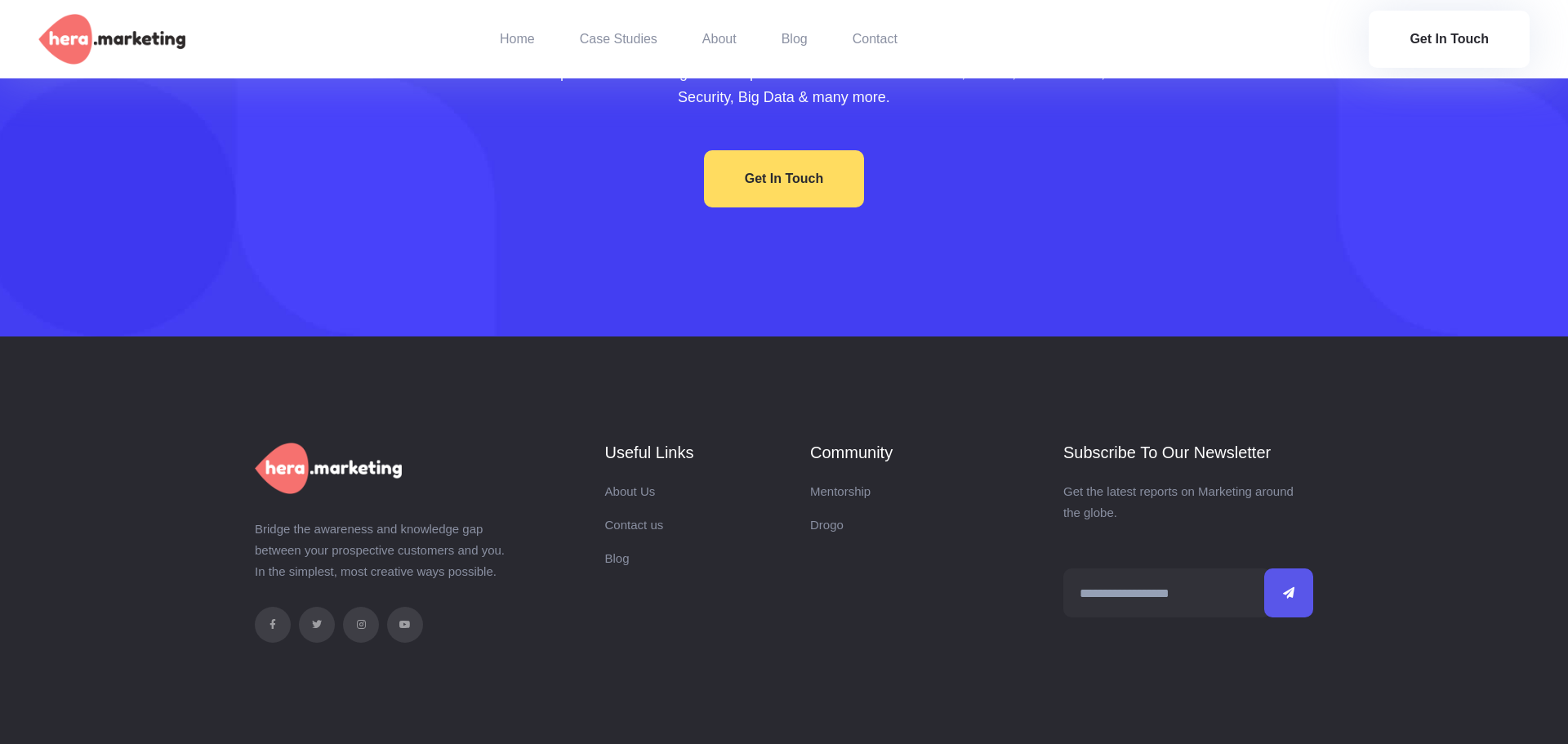 scroll, scrollTop: 4241, scrollLeft: 0, axis: vertical 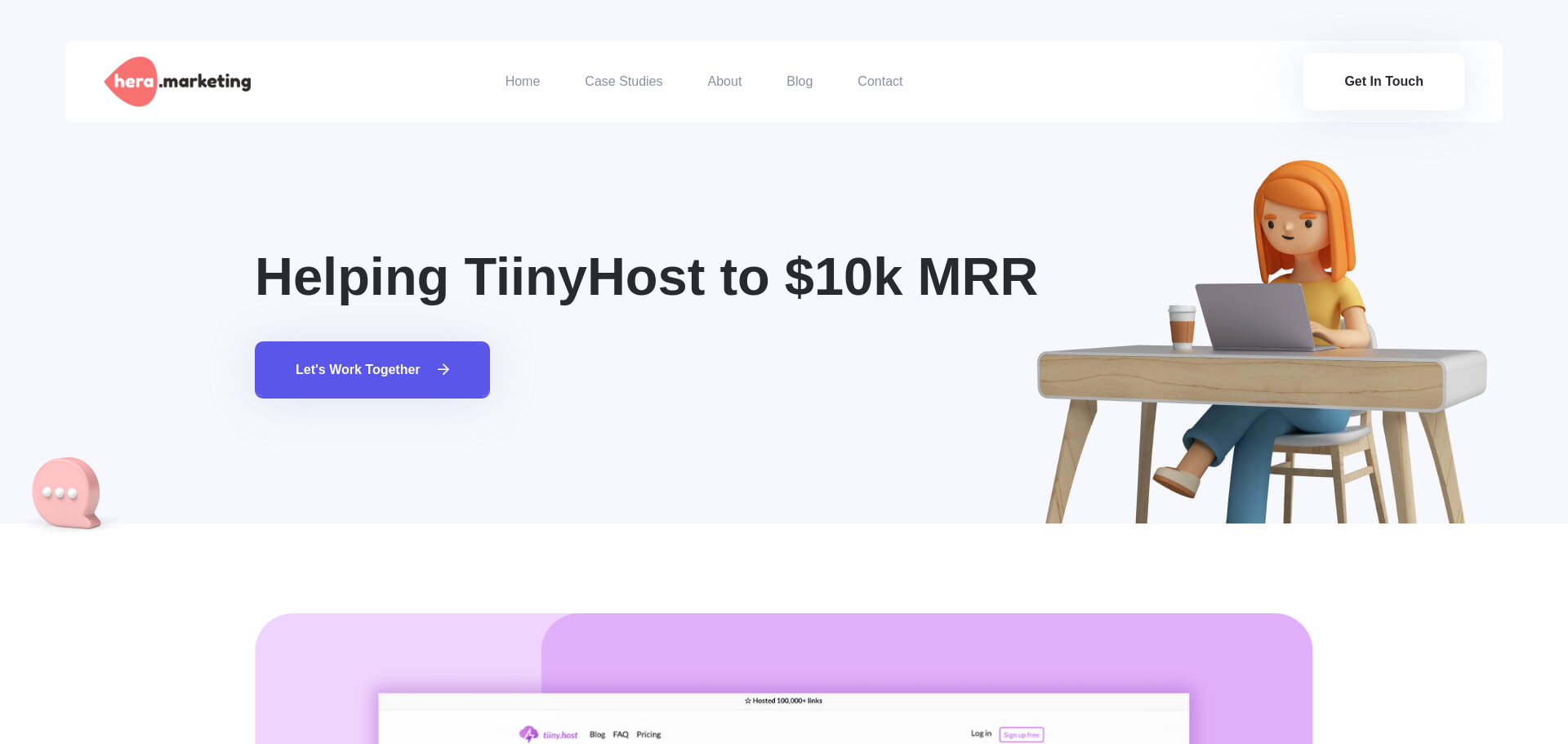 click on "Let's work together" at bounding box center (372, 370) 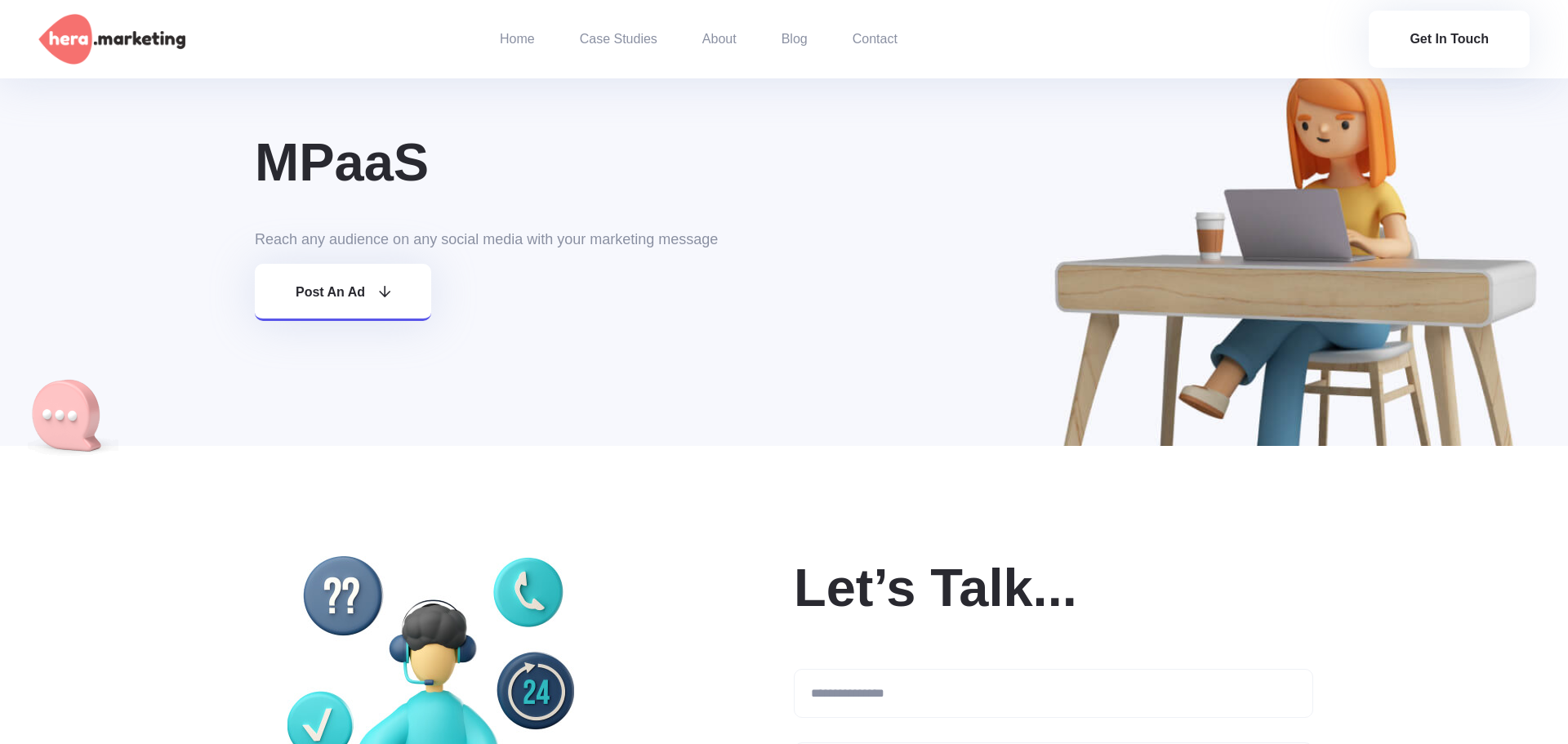 scroll, scrollTop: 0, scrollLeft: 0, axis: both 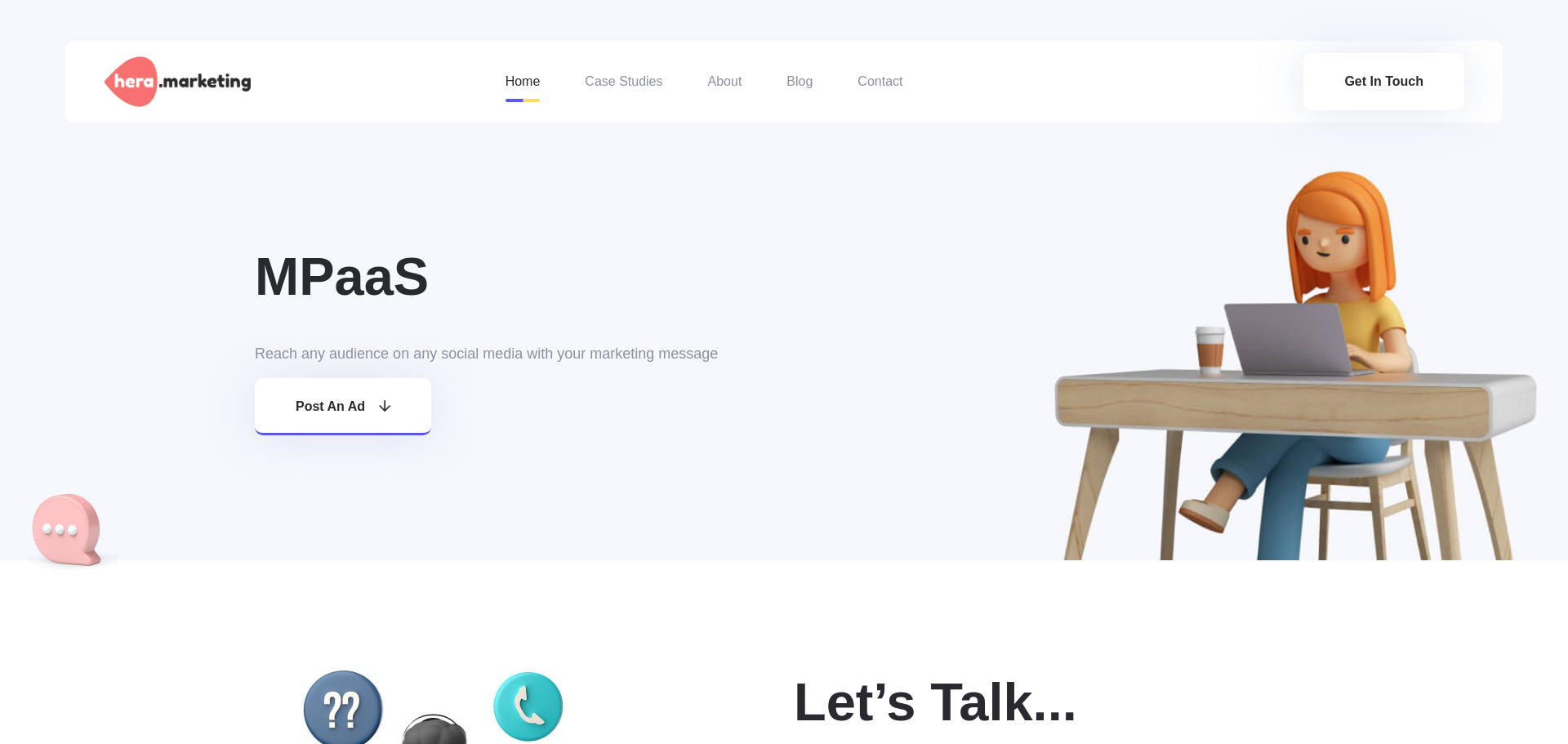 click on "Home" at bounding box center [523, 82] 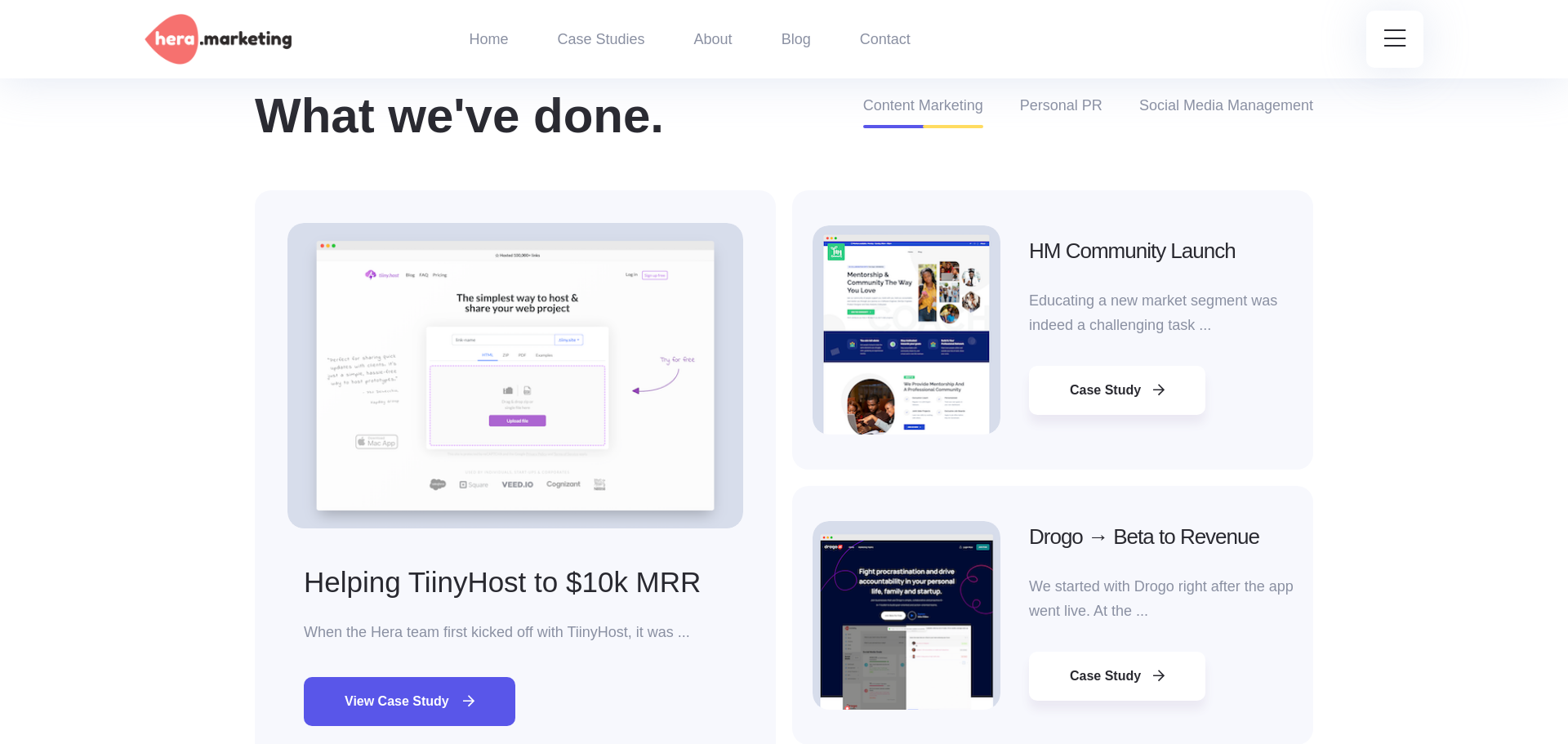 scroll, scrollTop: 3255, scrollLeft: 0, axis: vertical 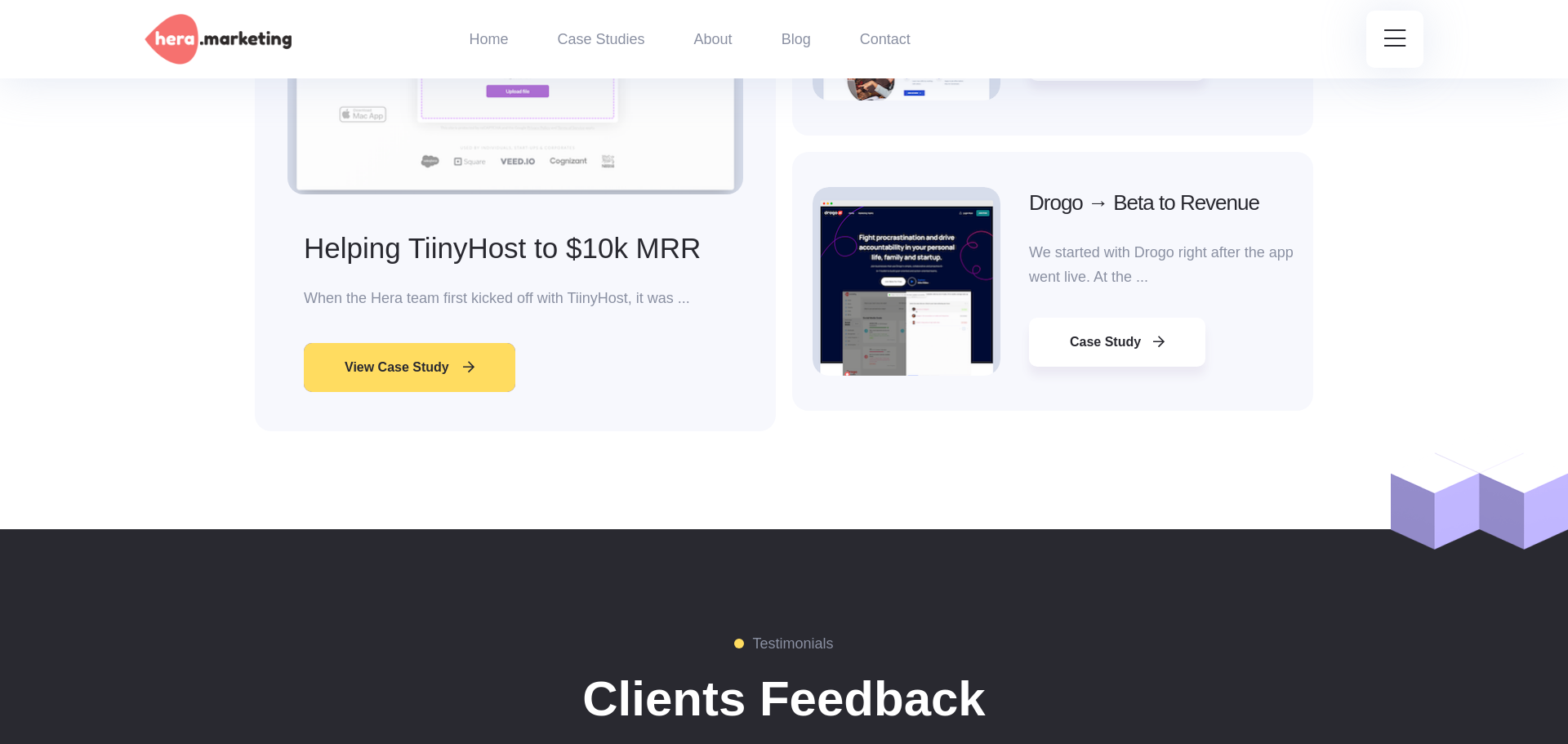 click on "View Case Study" at bounding box center [409, 368] 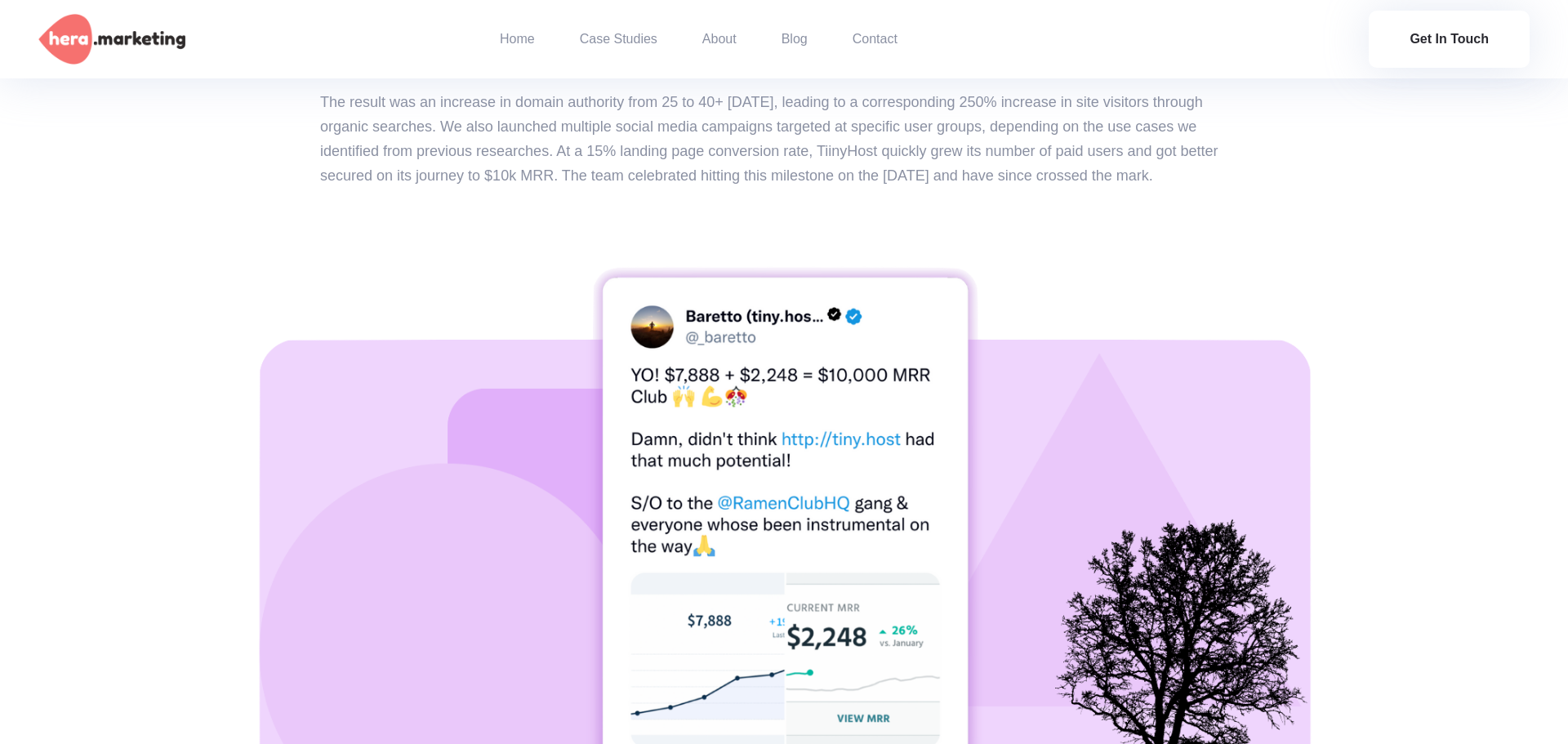 scroll, scrollTop: 2104, scrollLeft: 0, axis: vertical 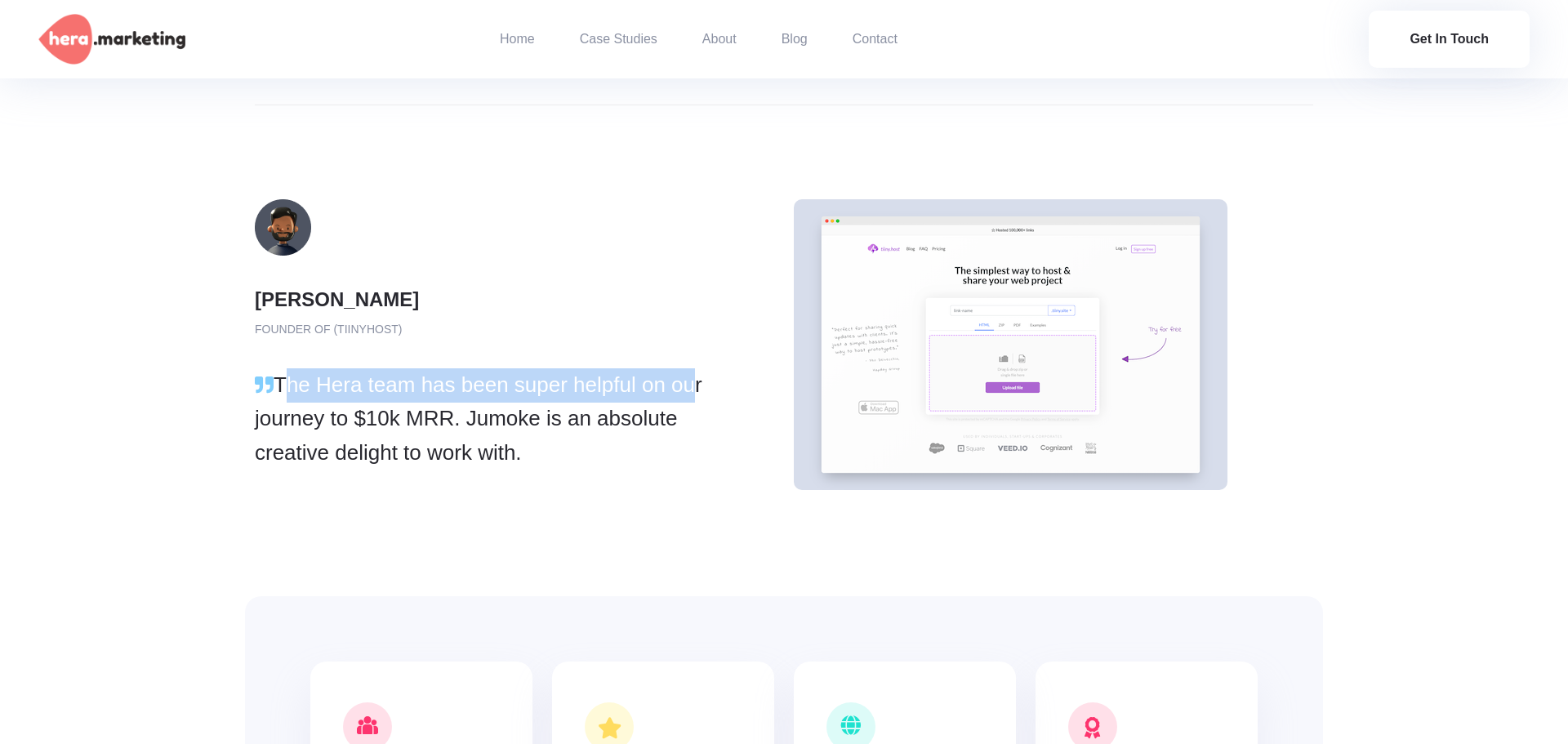 drag, startPoint x: 290, startPoint y: 389, endPoint x: 687, endPoint y: 391, distance: 397.00504 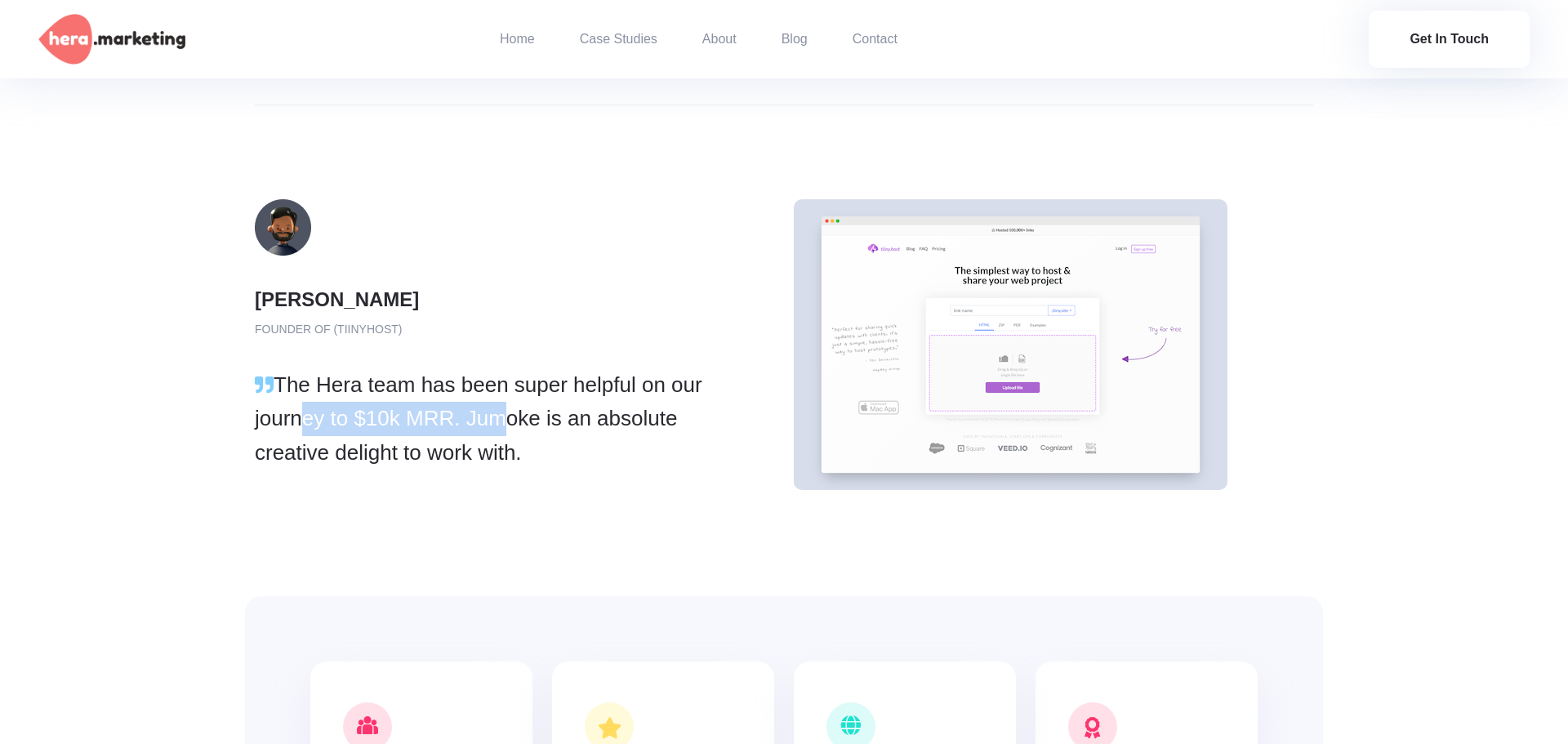 drag, startPoint x: 306, startPoint y: 413, endPoint x: 498, endPoint y: 431, distance: 192.8419 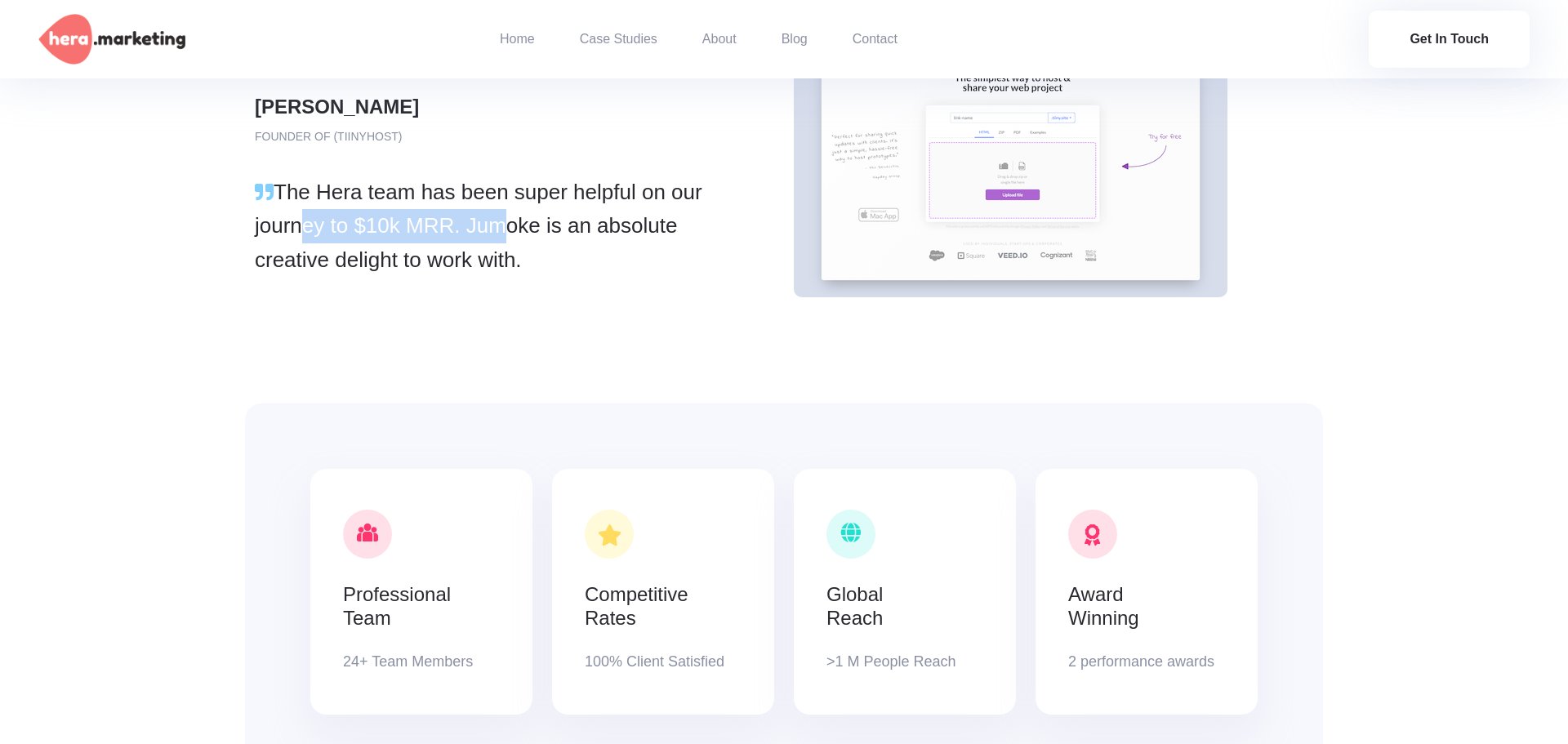 scroll, scrollTop: 1029, scrollLeft: 0, axis: vertical 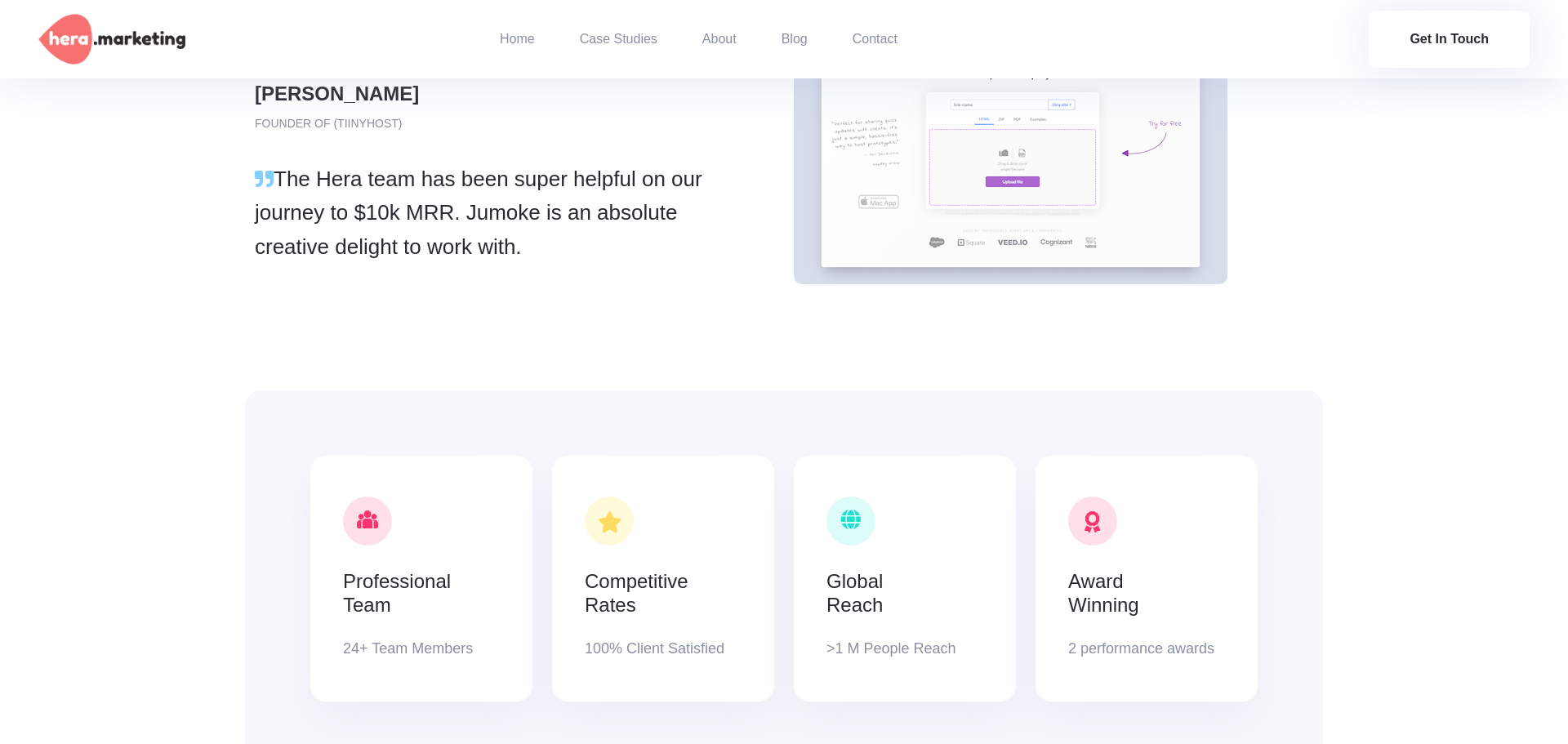 click on "[PERSON_NAME] Founder of (TiinyHost)   The Hera team has been super helpful on our journey to $10k MRR. Jumoke is an absolute creative delight to work with." at bounding box center [784, 145] 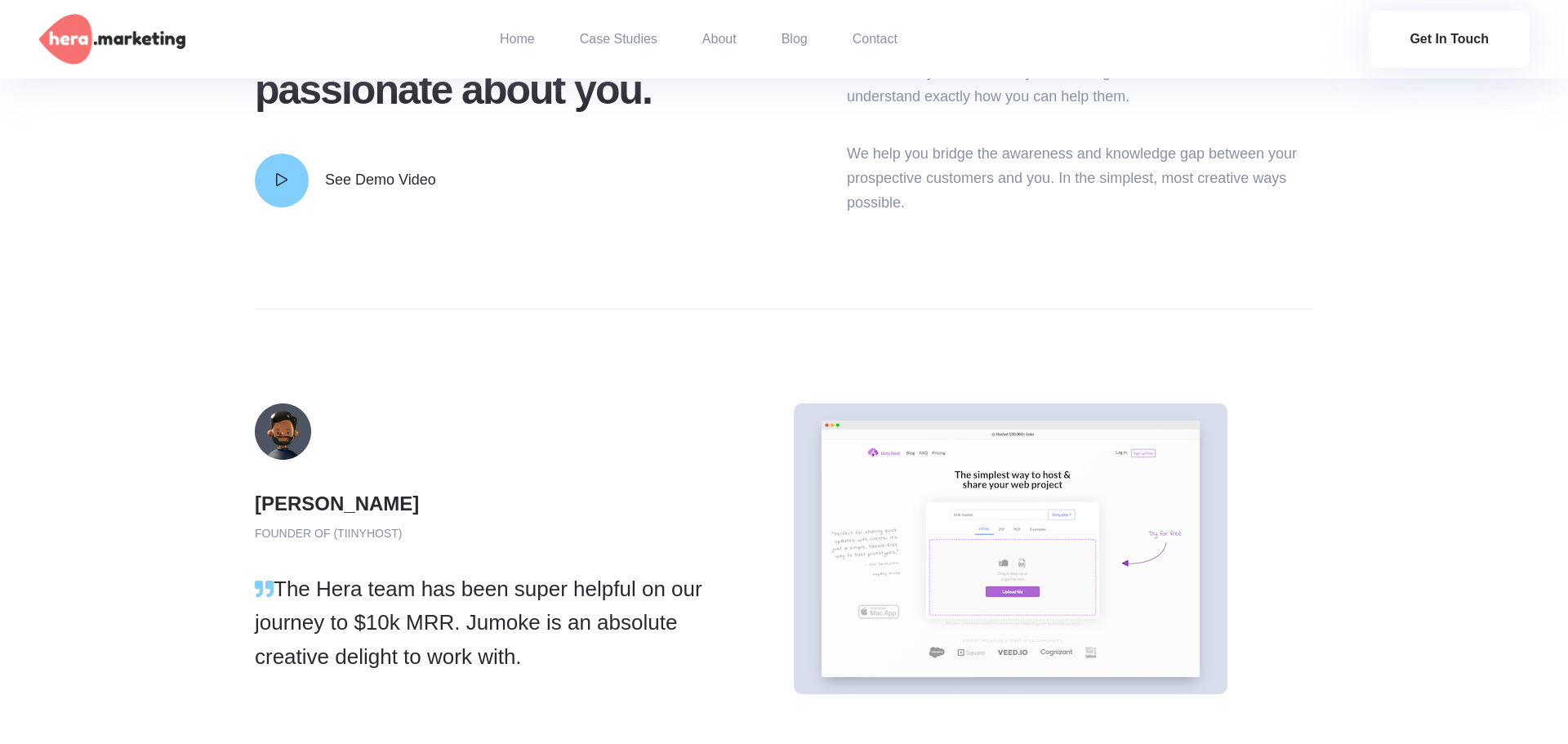 scroll, scrollTop: 663, scrollLeft: 0, axis: vertical 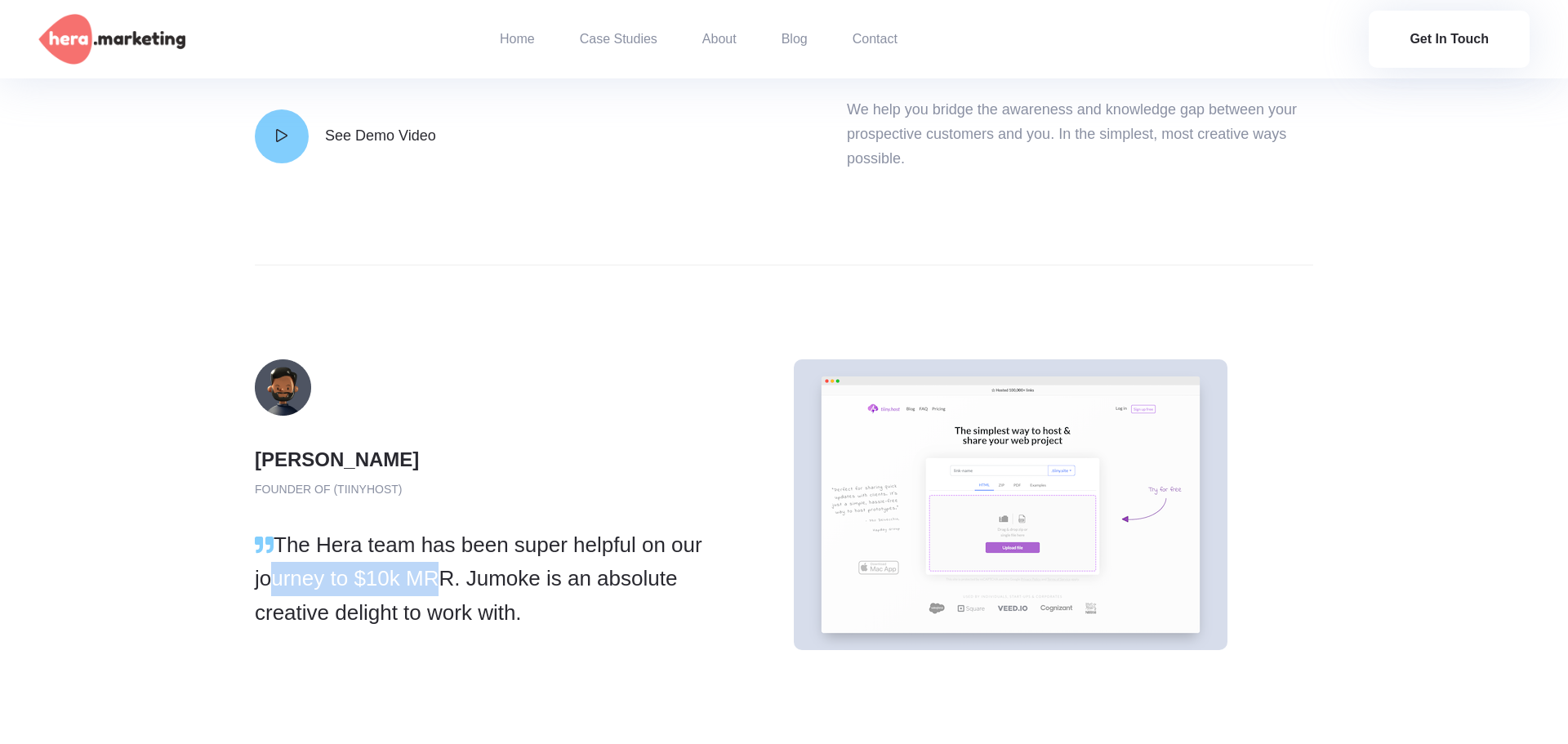 drag, startPoint x: 271, startPoint y: 579, endPoint x: 742, endPoint y: 154, distance: 634.4021 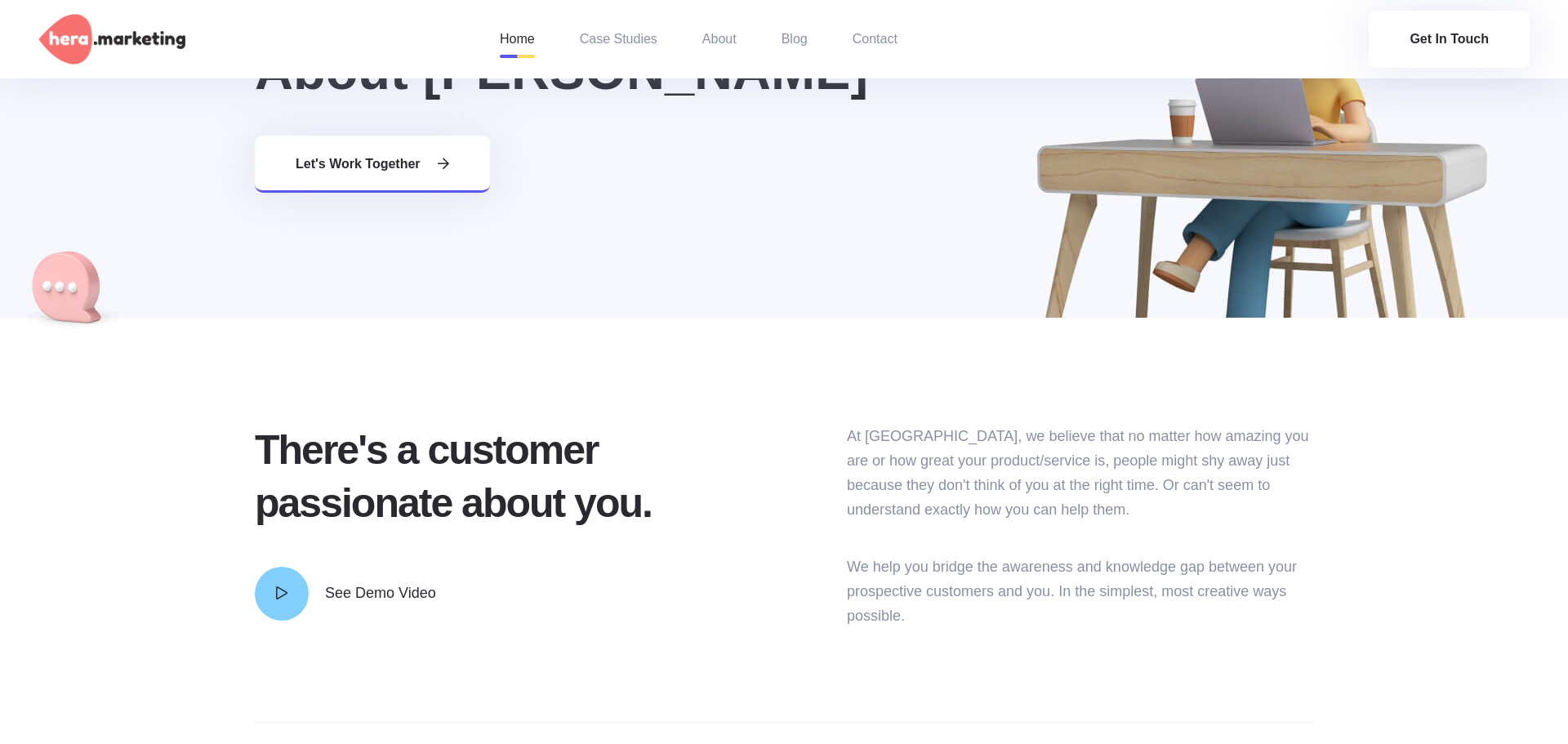 click on "Home" at bounding box center [517, 39] 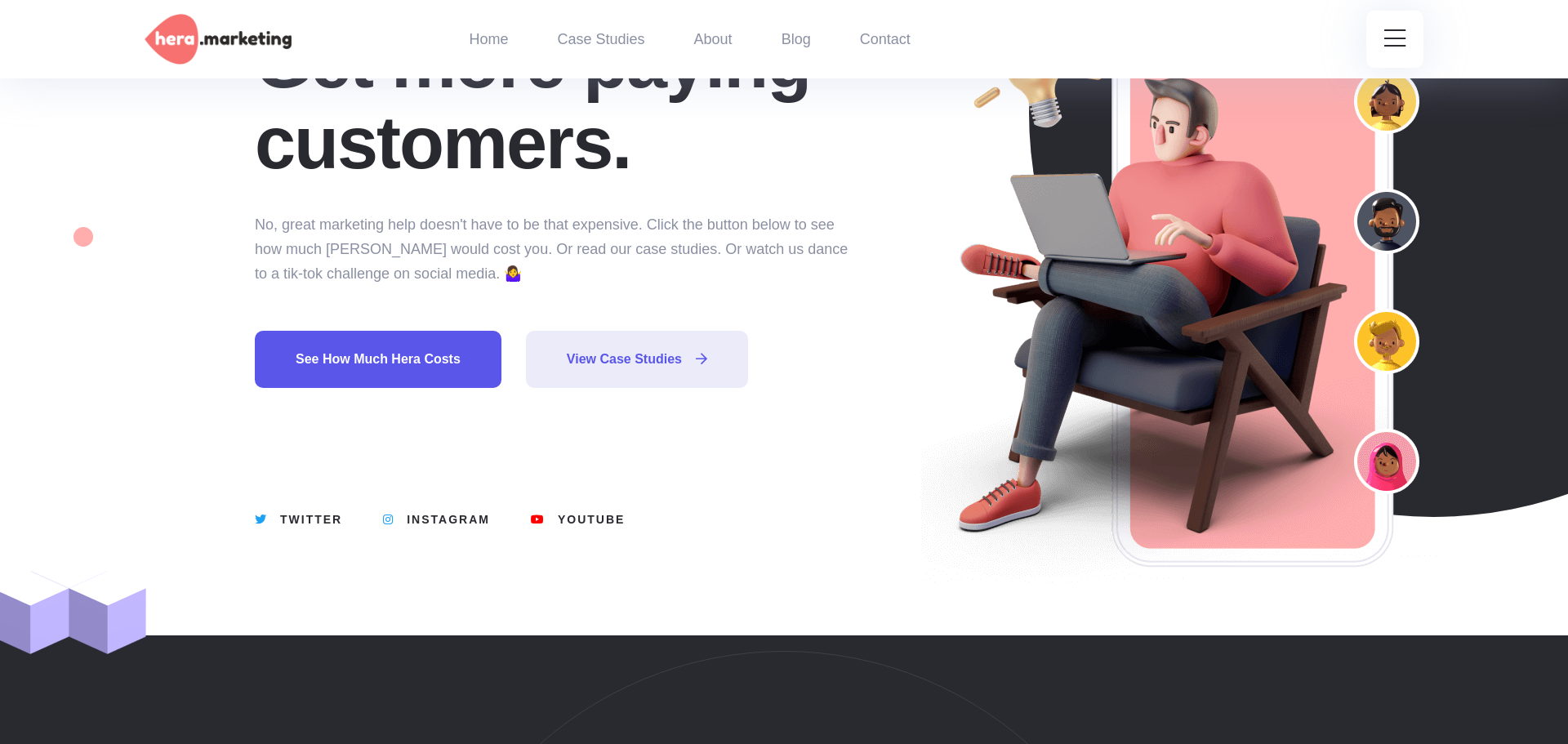 scroll, scrollTop: 257, scrollLeft: 0, axis: vertical 